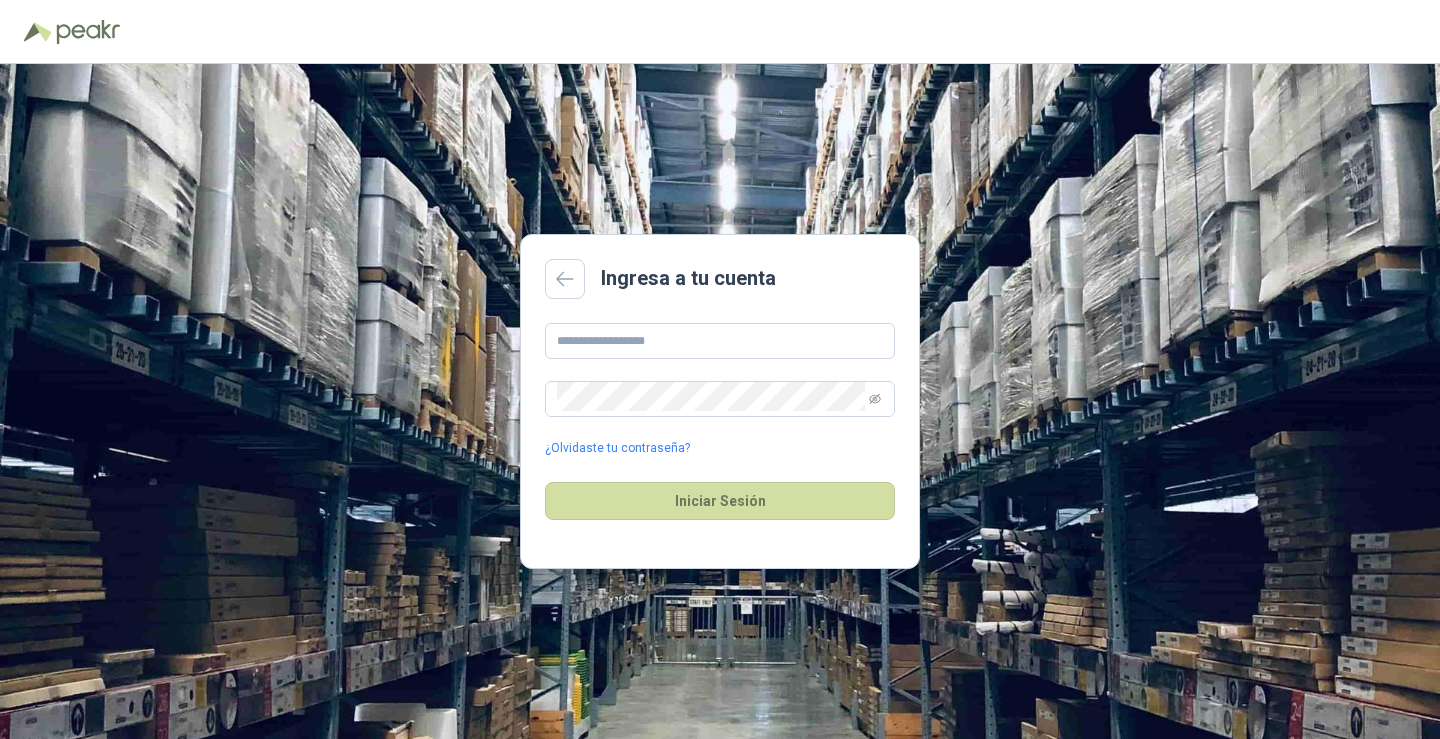 scroll, scrollTop: 0, scrollLeft: 0, axis: both 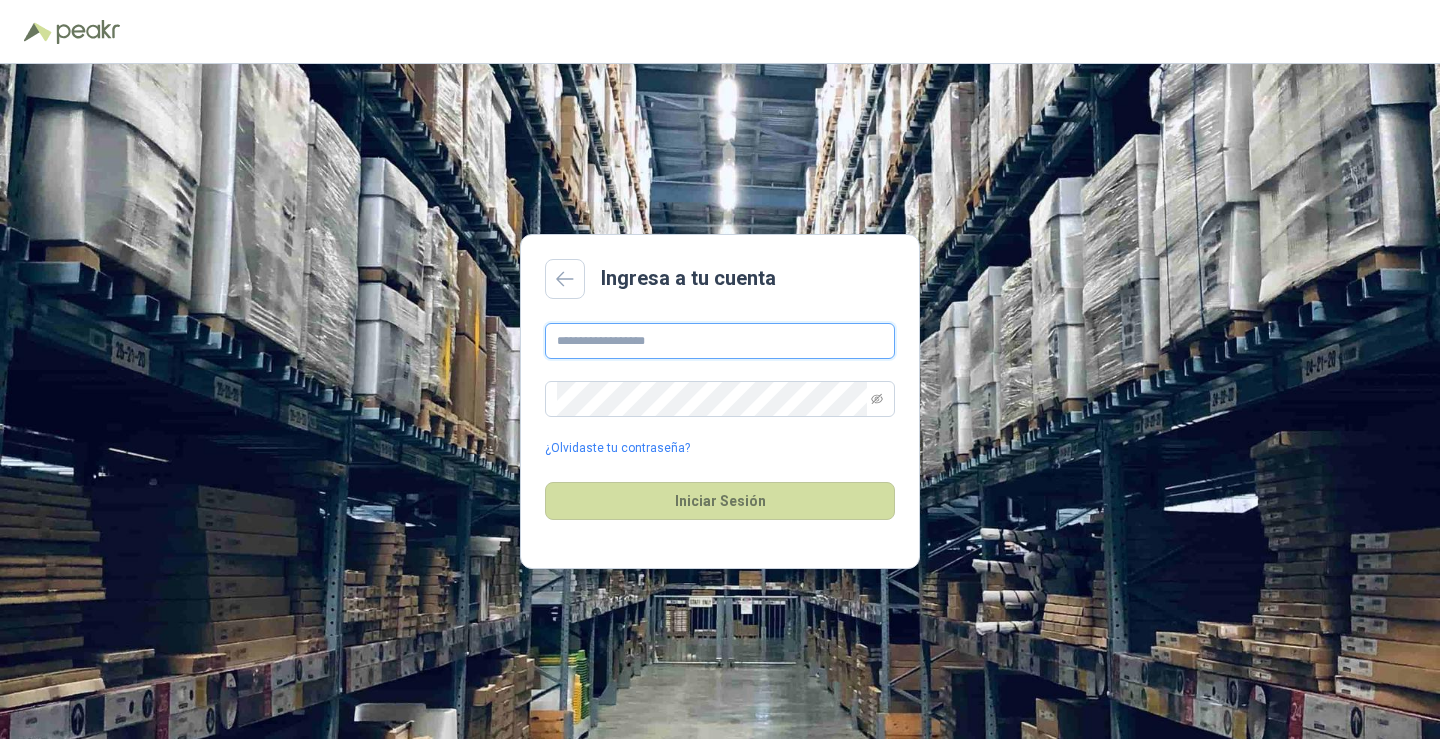 click at bounding box center (720, 341) 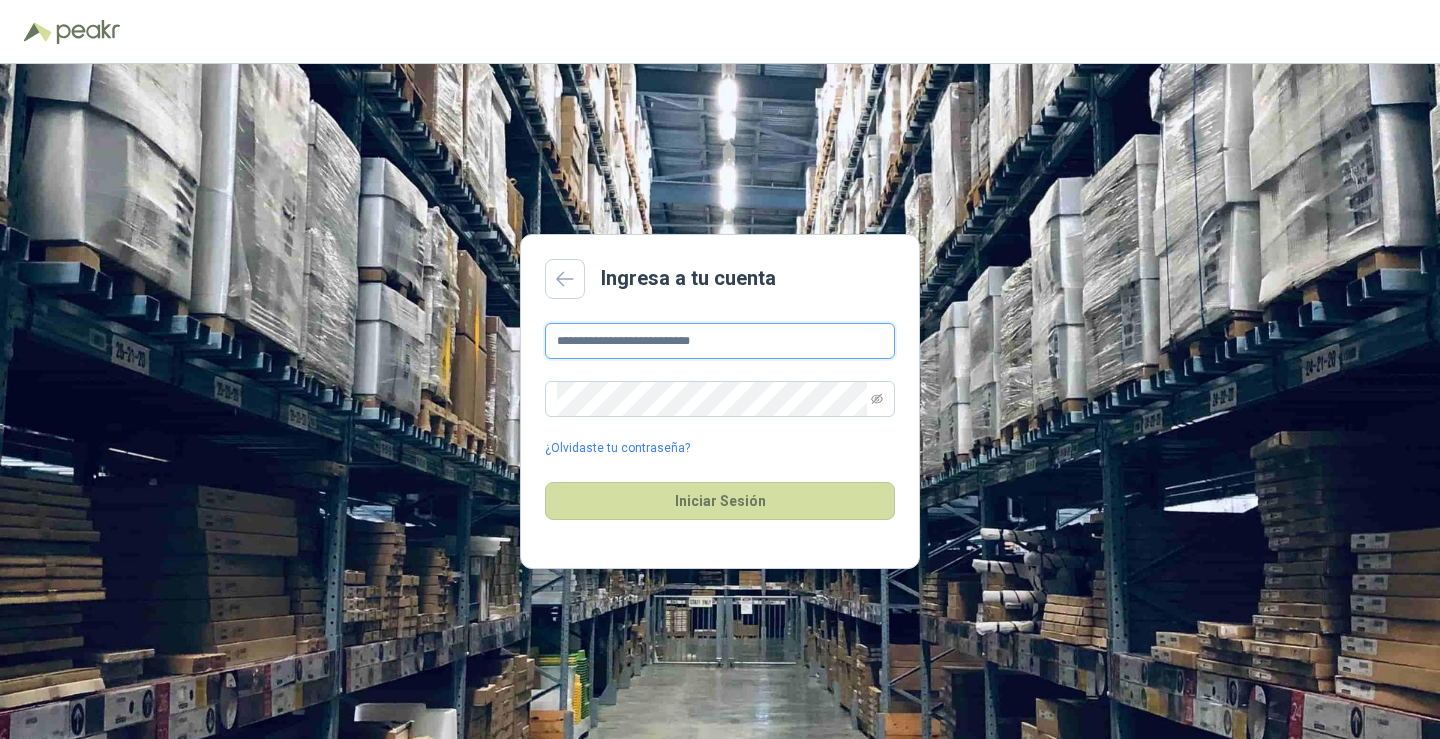 type on "**********" 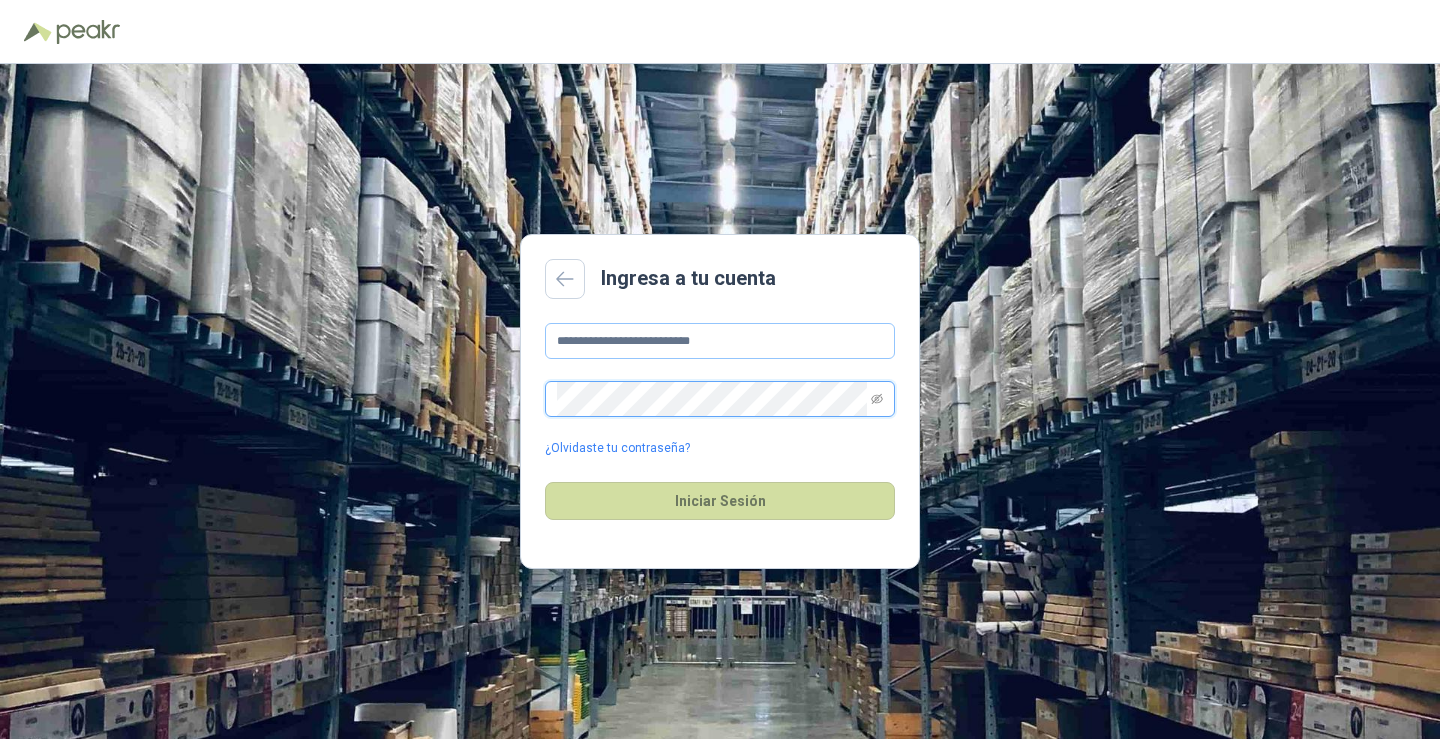 click on "Iniciar Sesión" at bounding box center [720, 501] 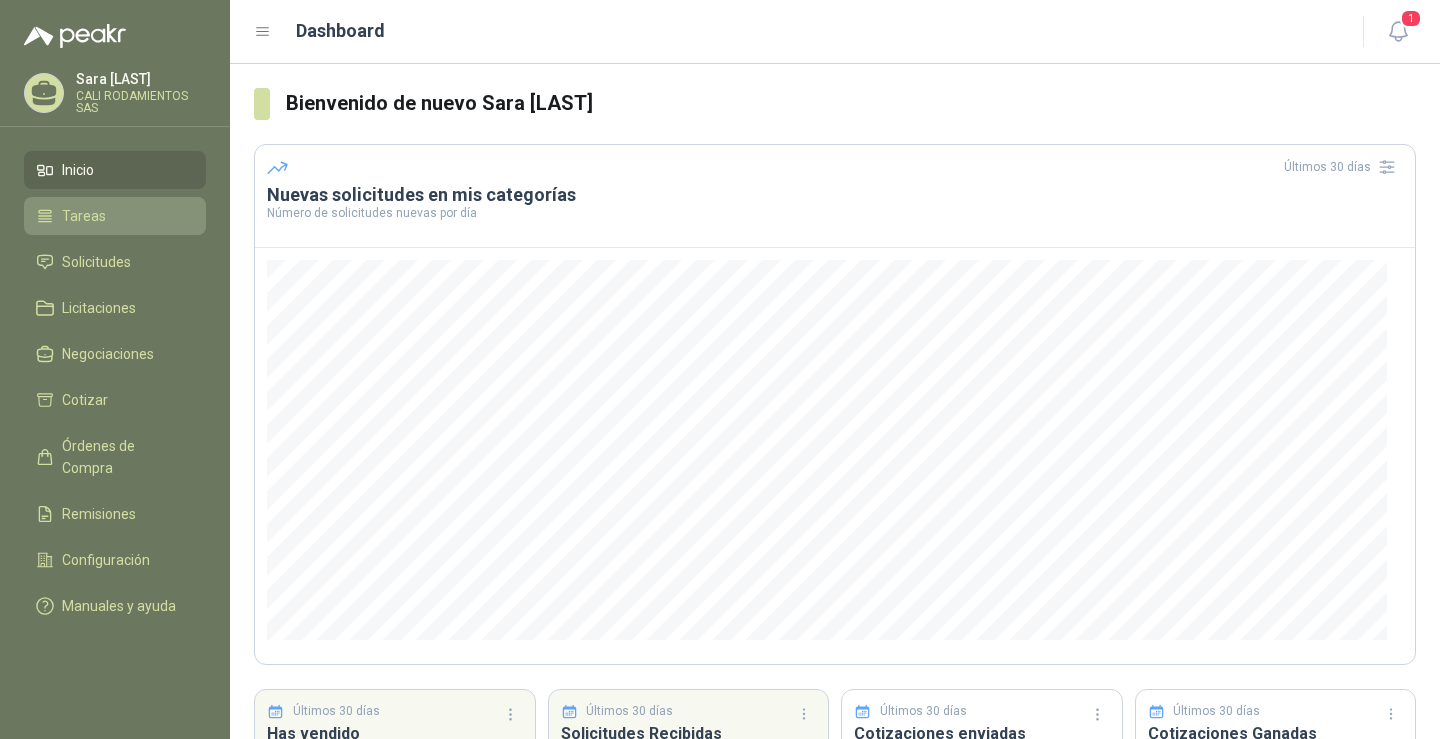 click on "Tareas" at bounding box center [84, 216] 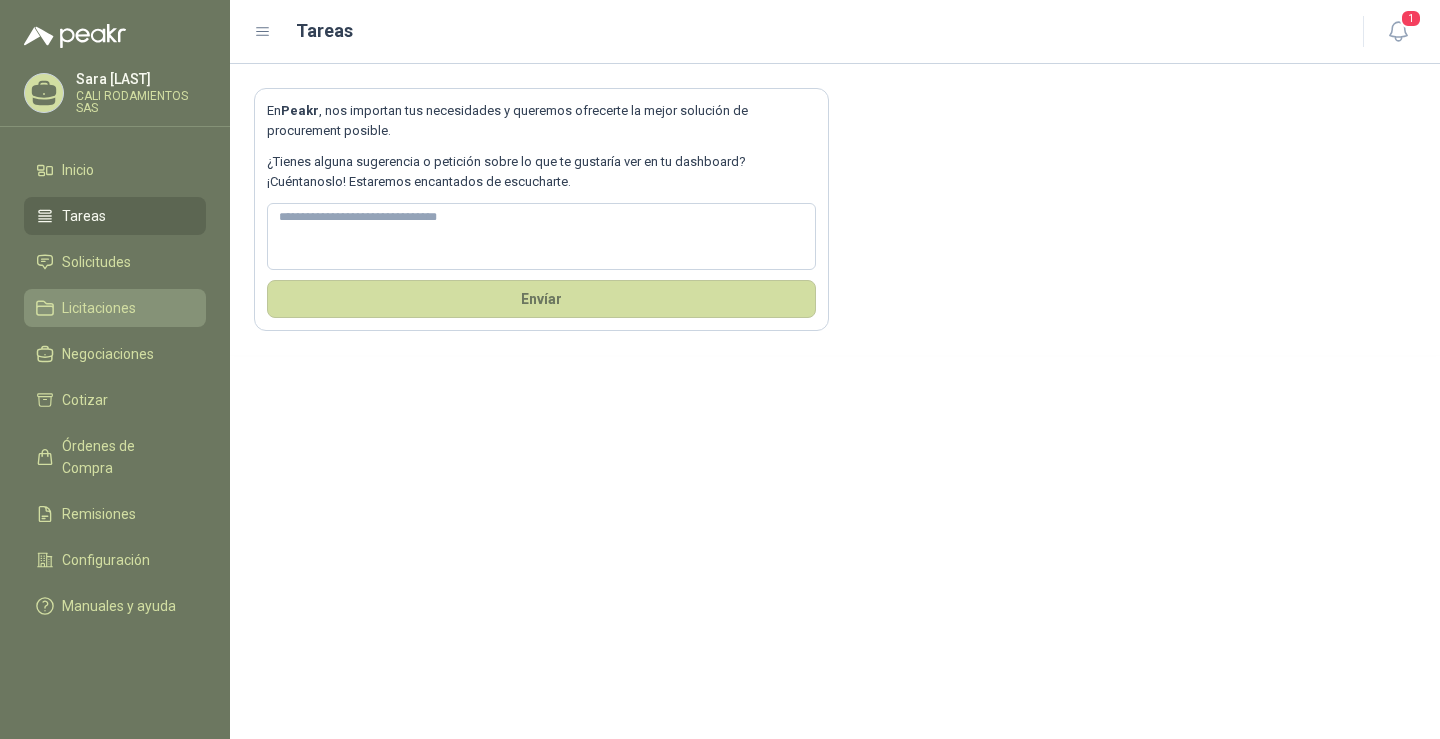click on "Licitaciones" at bounding box center [99, 308] 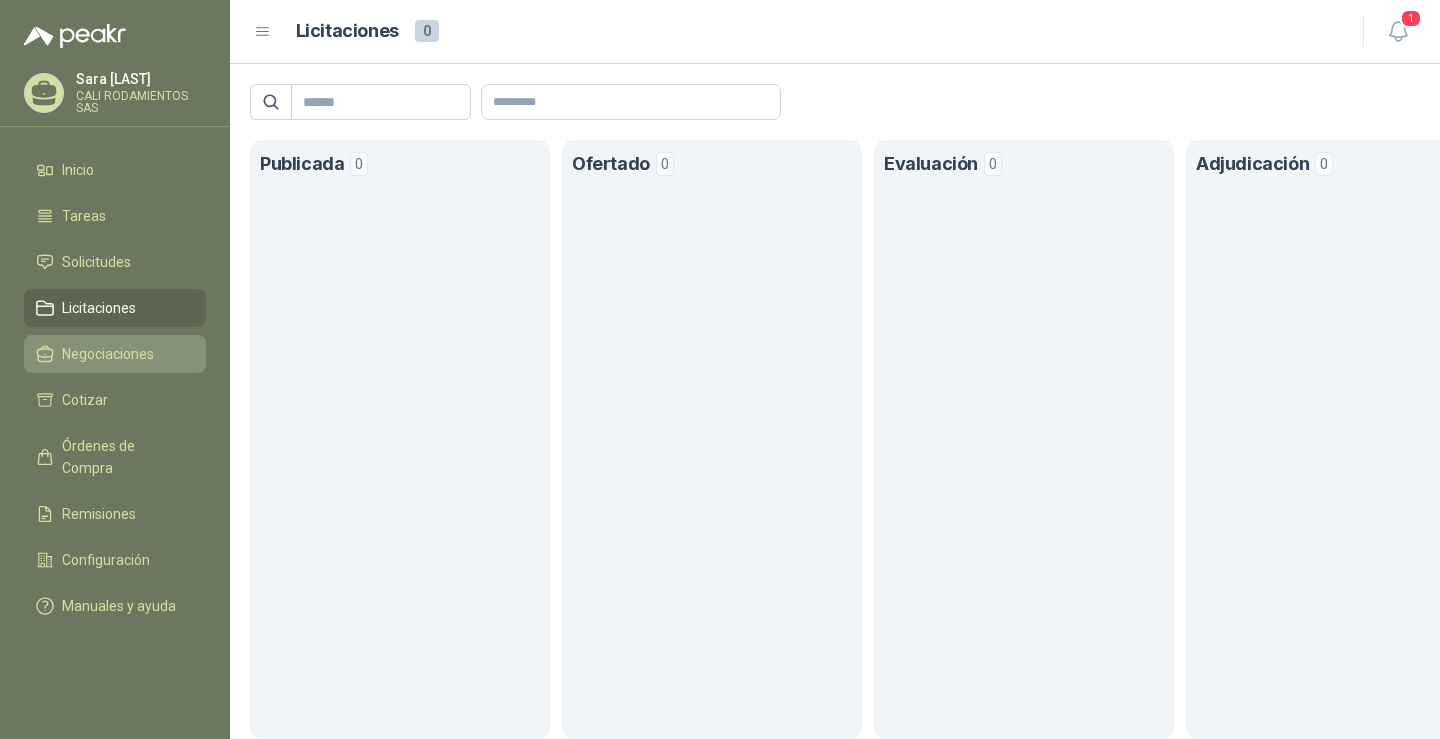 click on "Negociaciones" at bounding box center [108, 354] 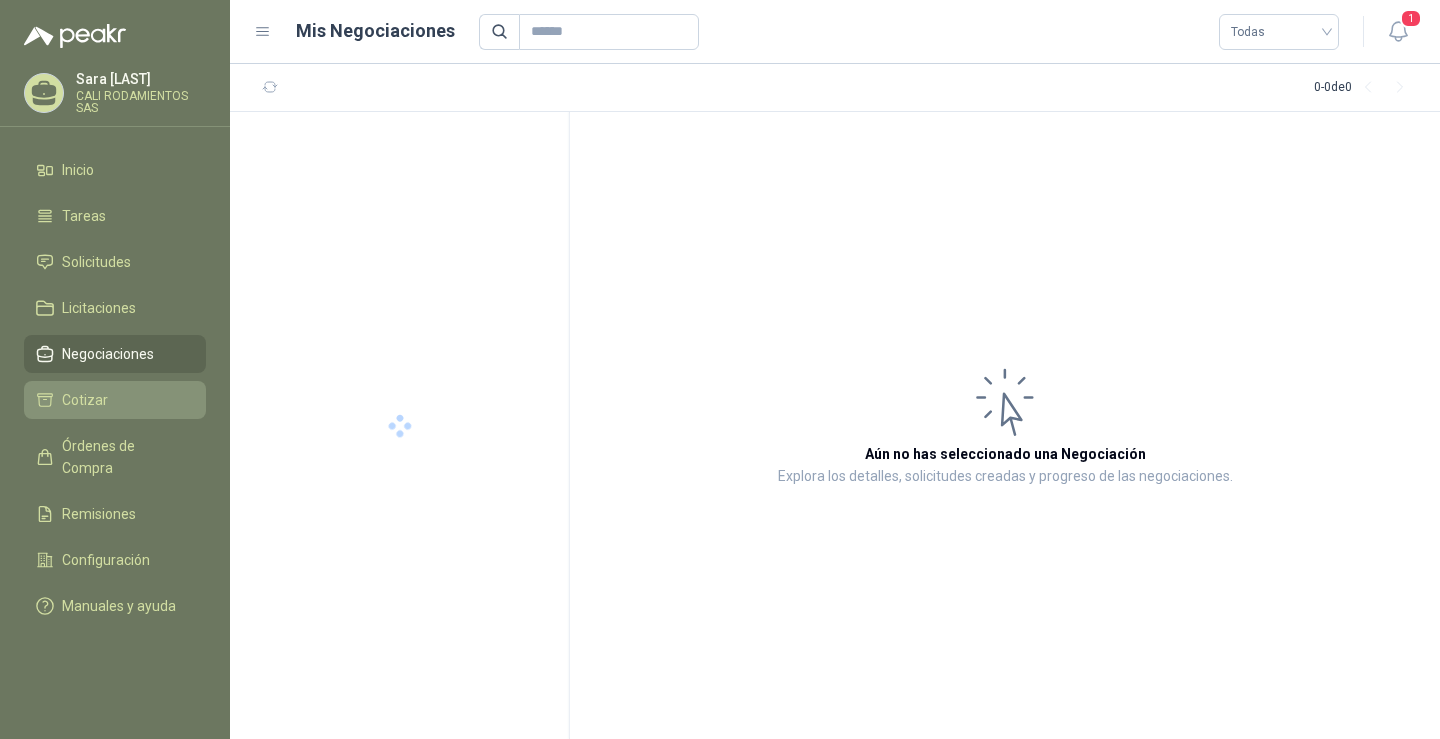 click on "Cotizar" at bounding box center [85, 400] 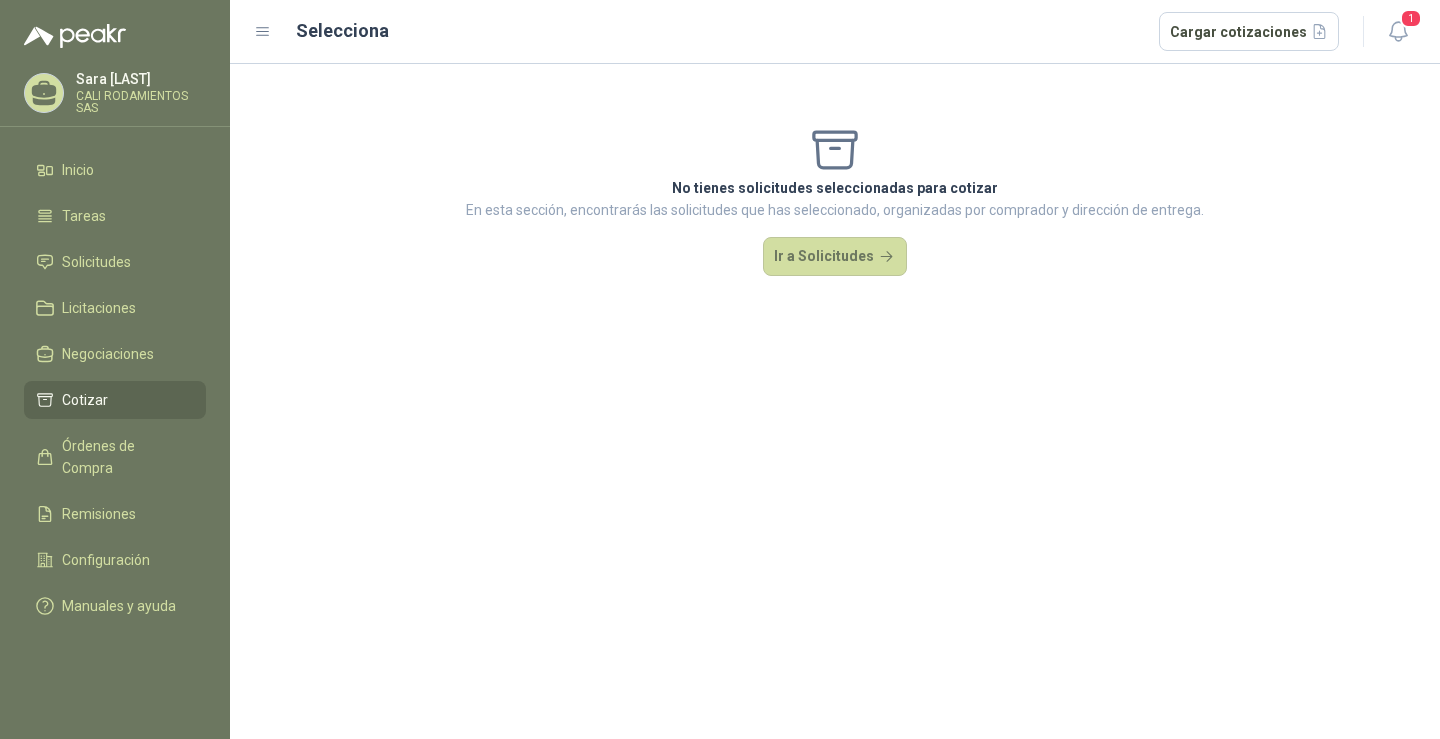 click on "No tienes solicitudes seleccionadas para cotizar En esta sección, encontrarás las solicitudes que has seleccionado, organizadas por comprador y dirección de entrega. Ir a Solicitudes" at bounding box center [835, 200] 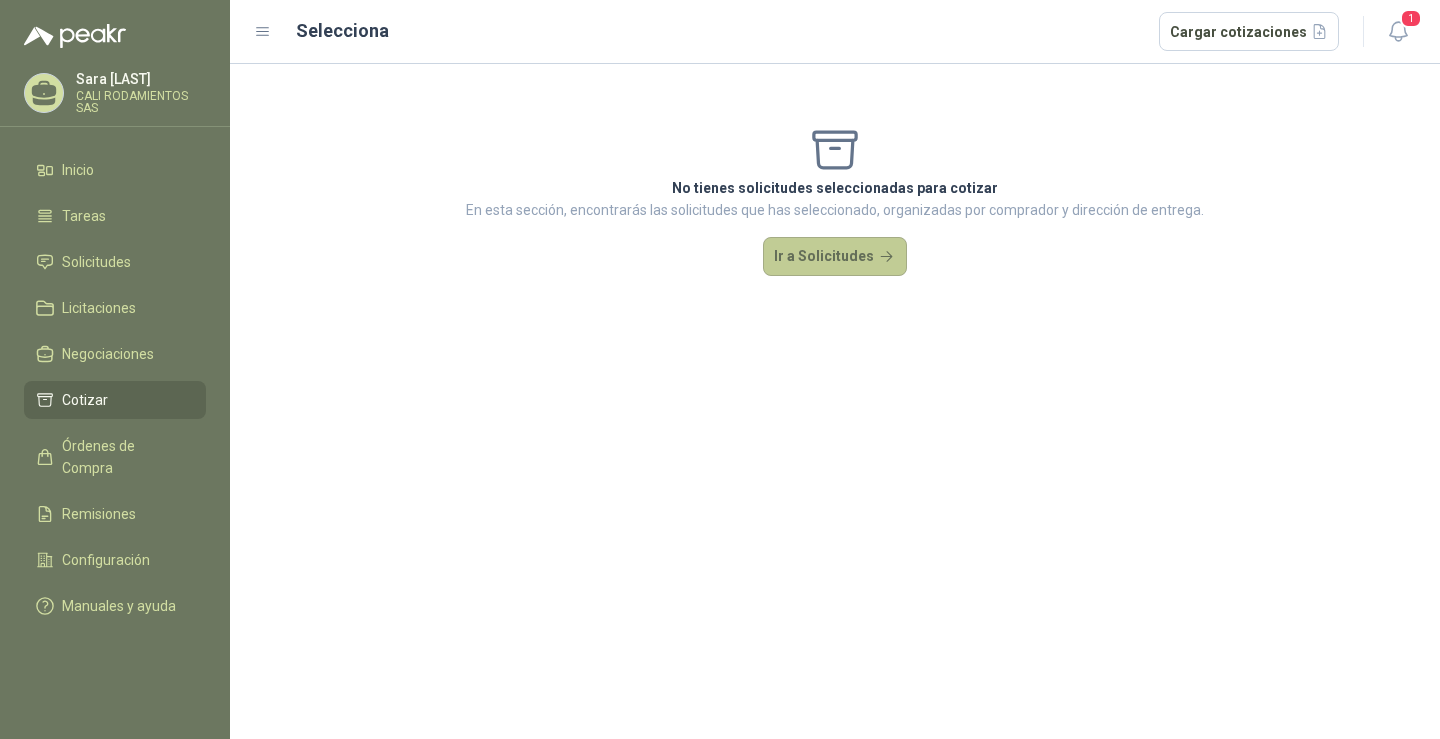 click on "Ir a Solicitudes" at bounding box center [835, 257] 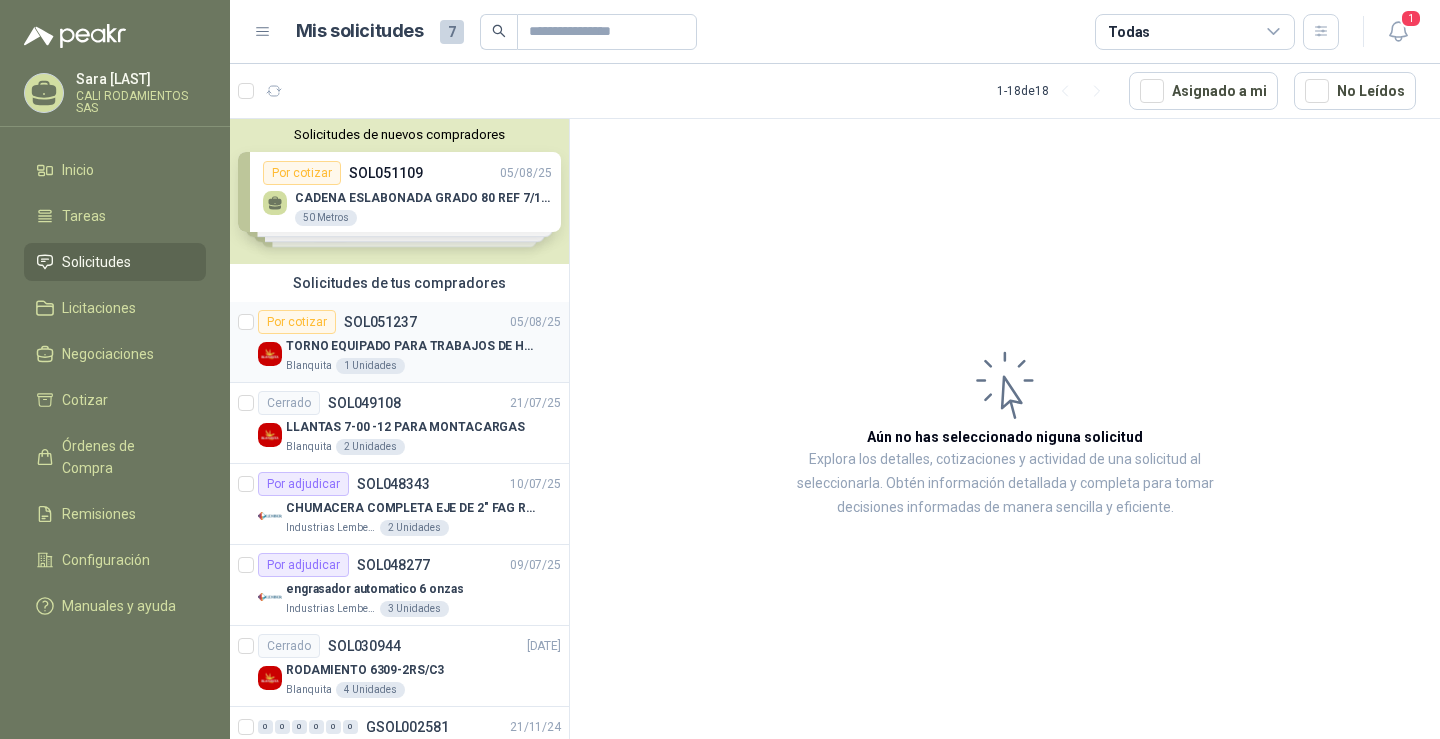 click on "Blanquita 1   Unidades" at bounding box center (423, 366) 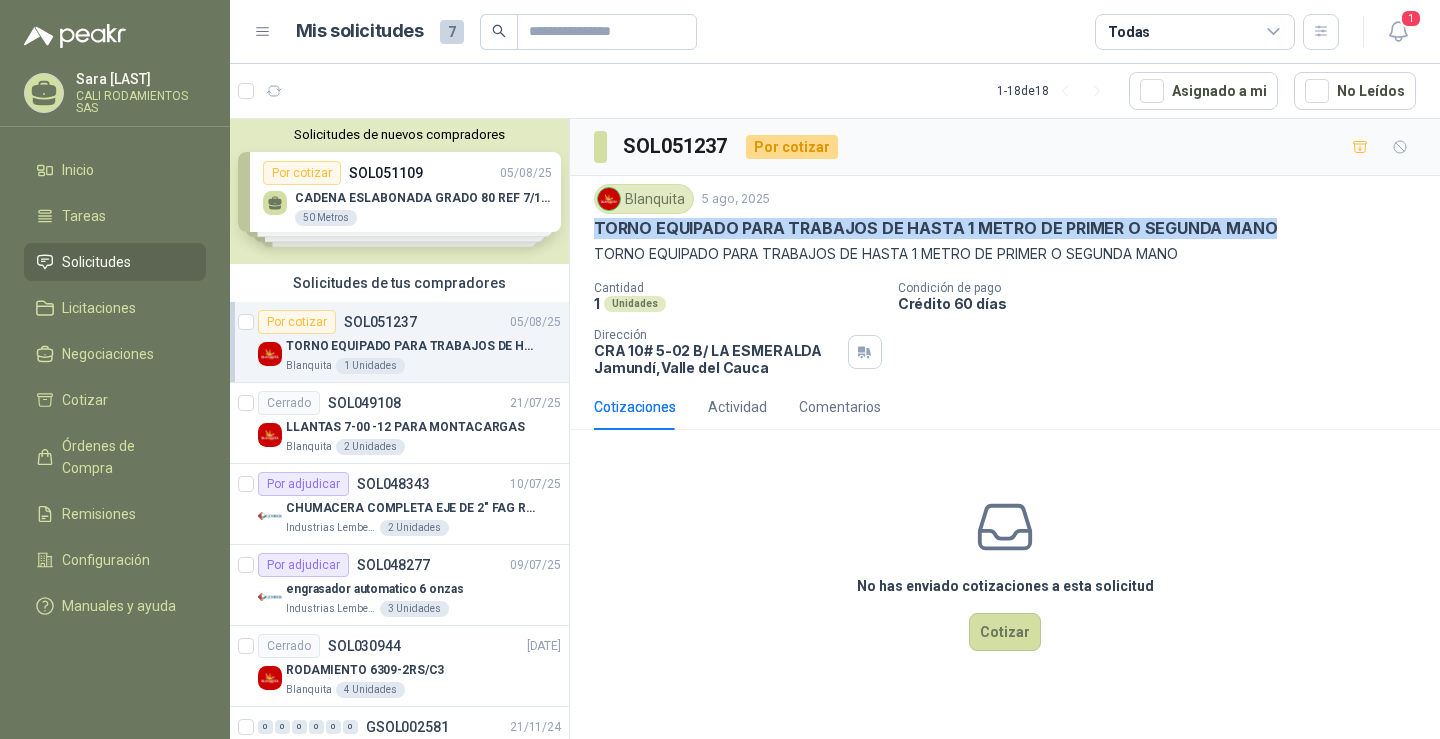 drag, startPoint x: 598, startPoint y: 227, endPoint x: 1266, endPoint y: 223, distance: 668.01196 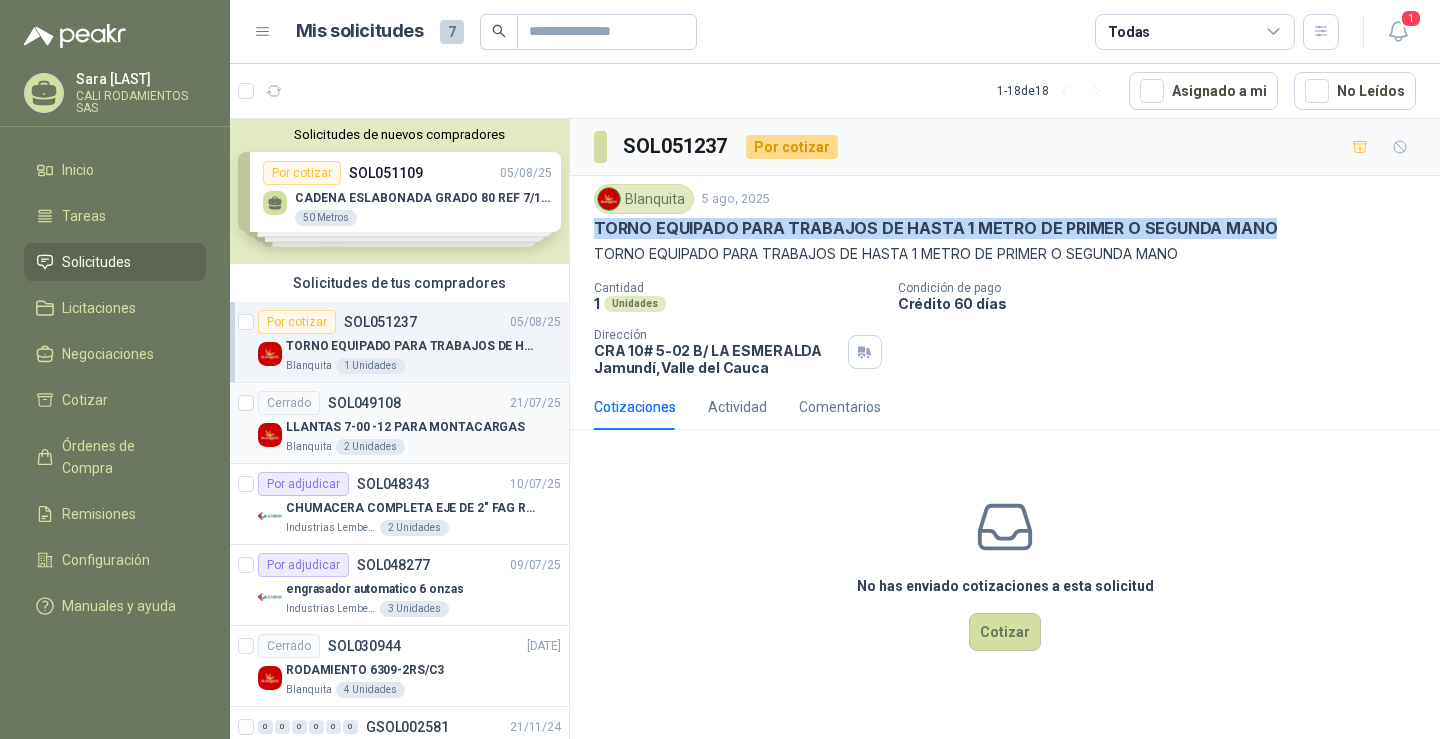 click on "LLANTAS 7-00 -12 PARA MONTACARGAS" at bounding box center [423, 427] 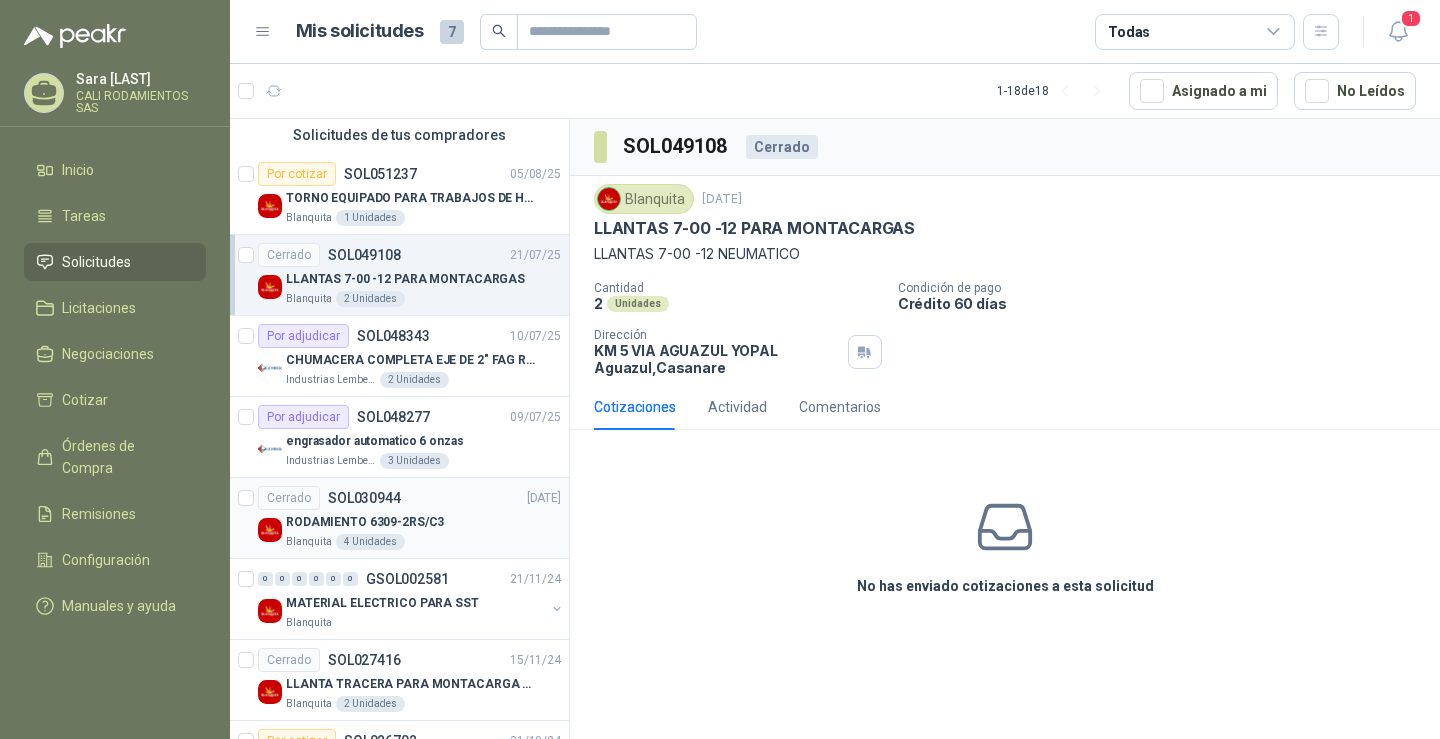 scroll, scrollTop: 200, scrollLeft: 0, axis: vertical 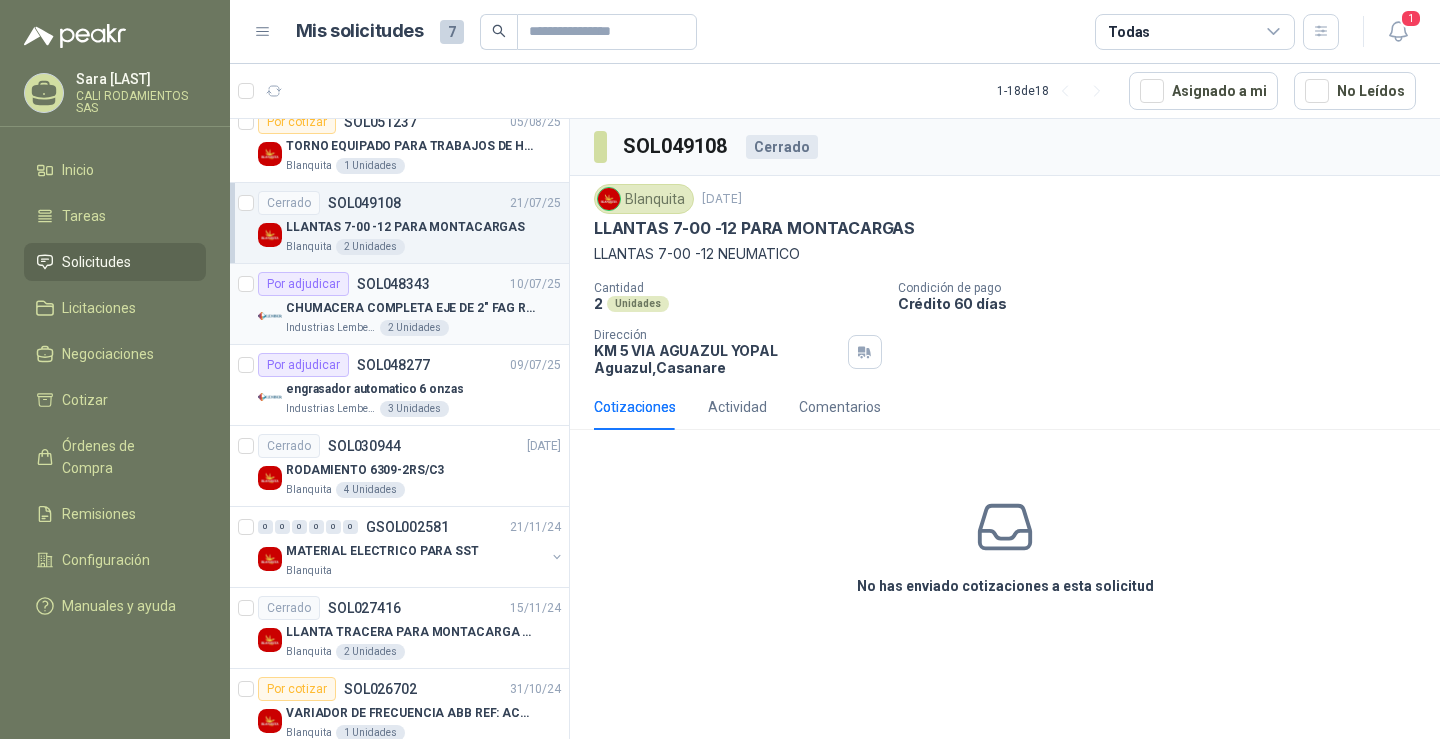 click on "CHUMACERA COMPLETA EJE DE 2" FAG REF: UCF211-32" at bounding box center (410, 308) 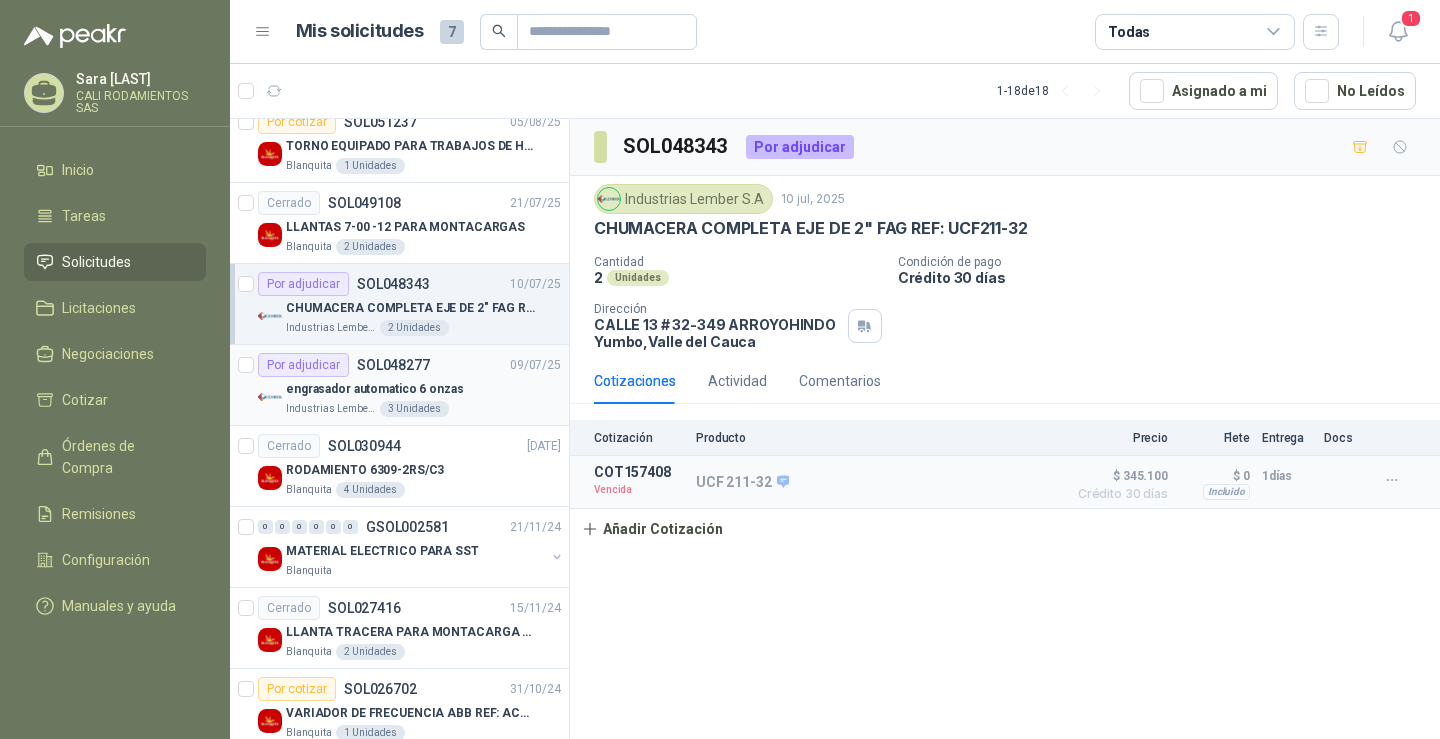 click on "engrasador automatico 6 onzas" at bounding box center (423, 389) 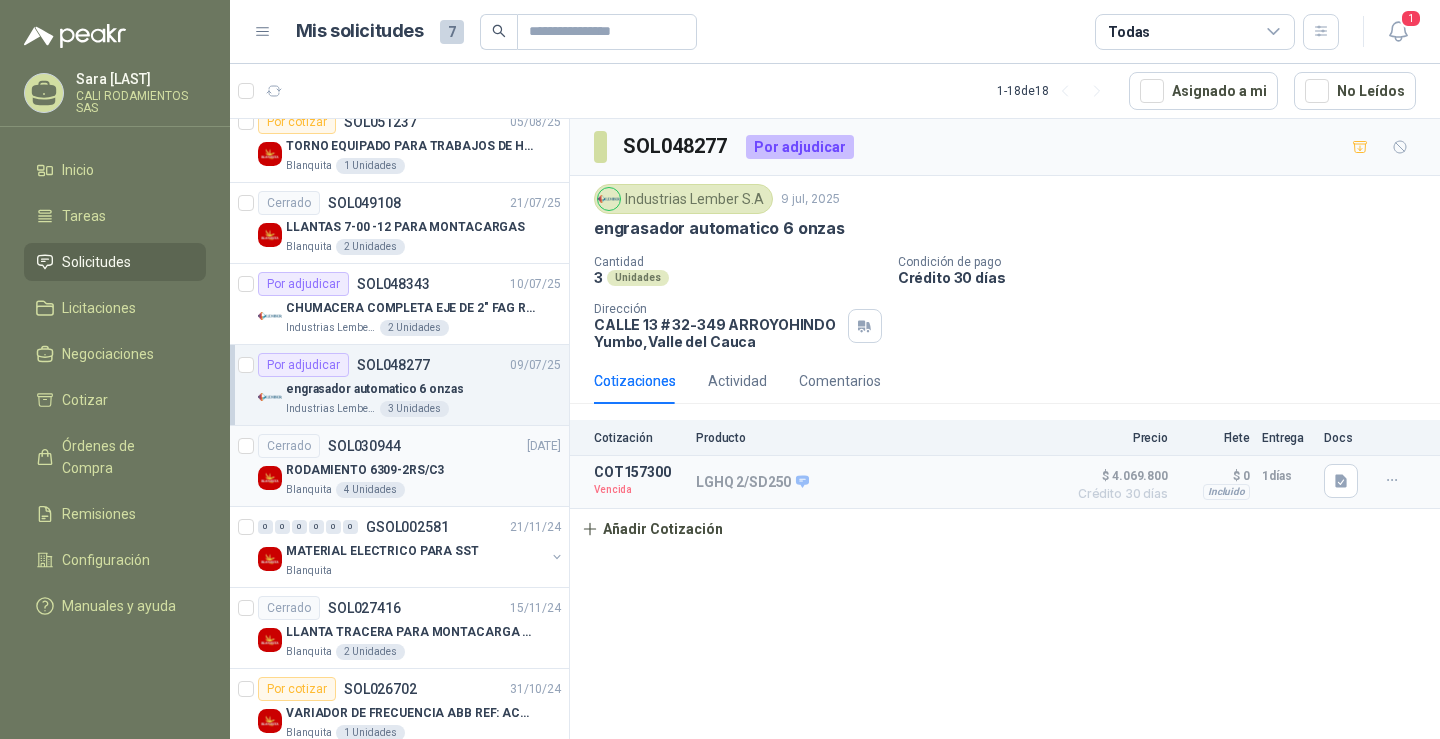 click on "RODAMIENTO 6309-2RS/C3" at bounding box center (423, 470) 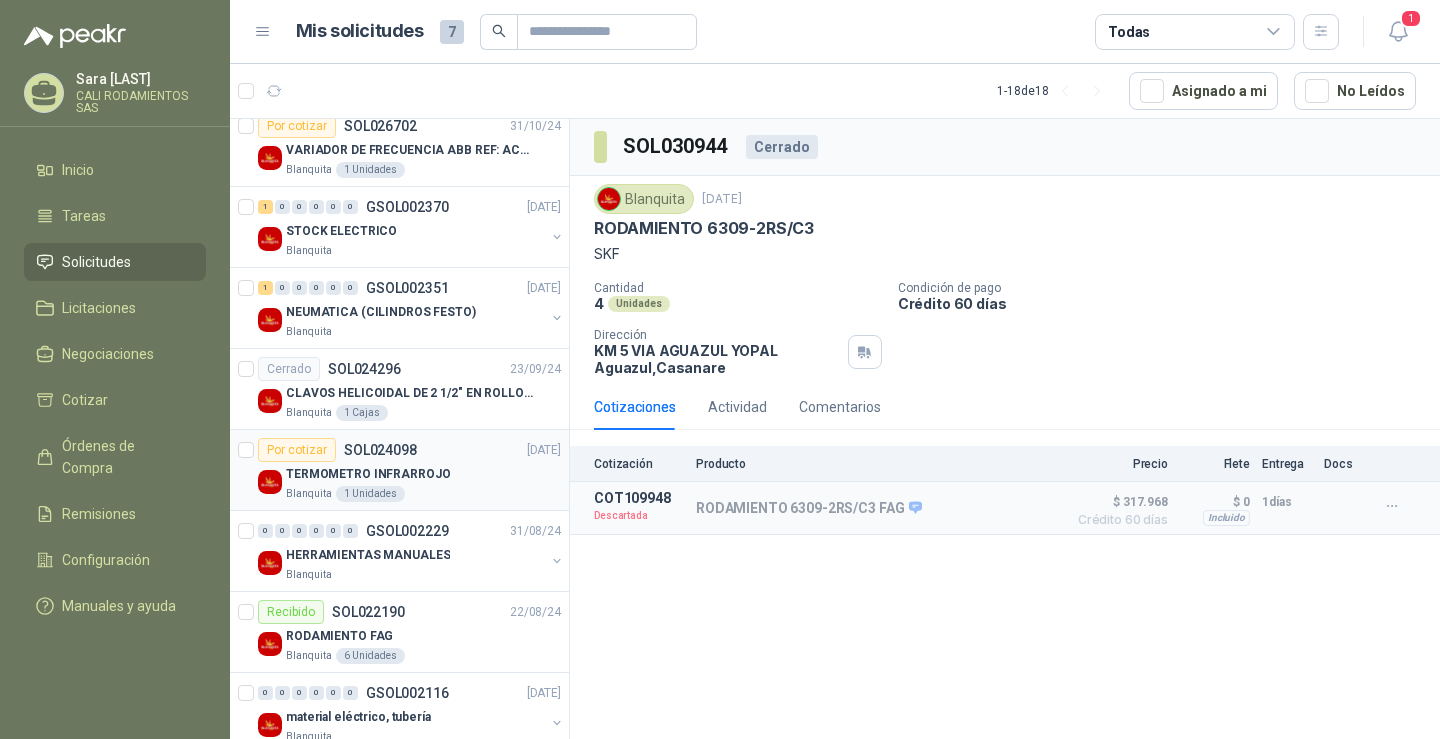 scroll, scrollTop: 758, scrollLeft: 0, axis: vertical 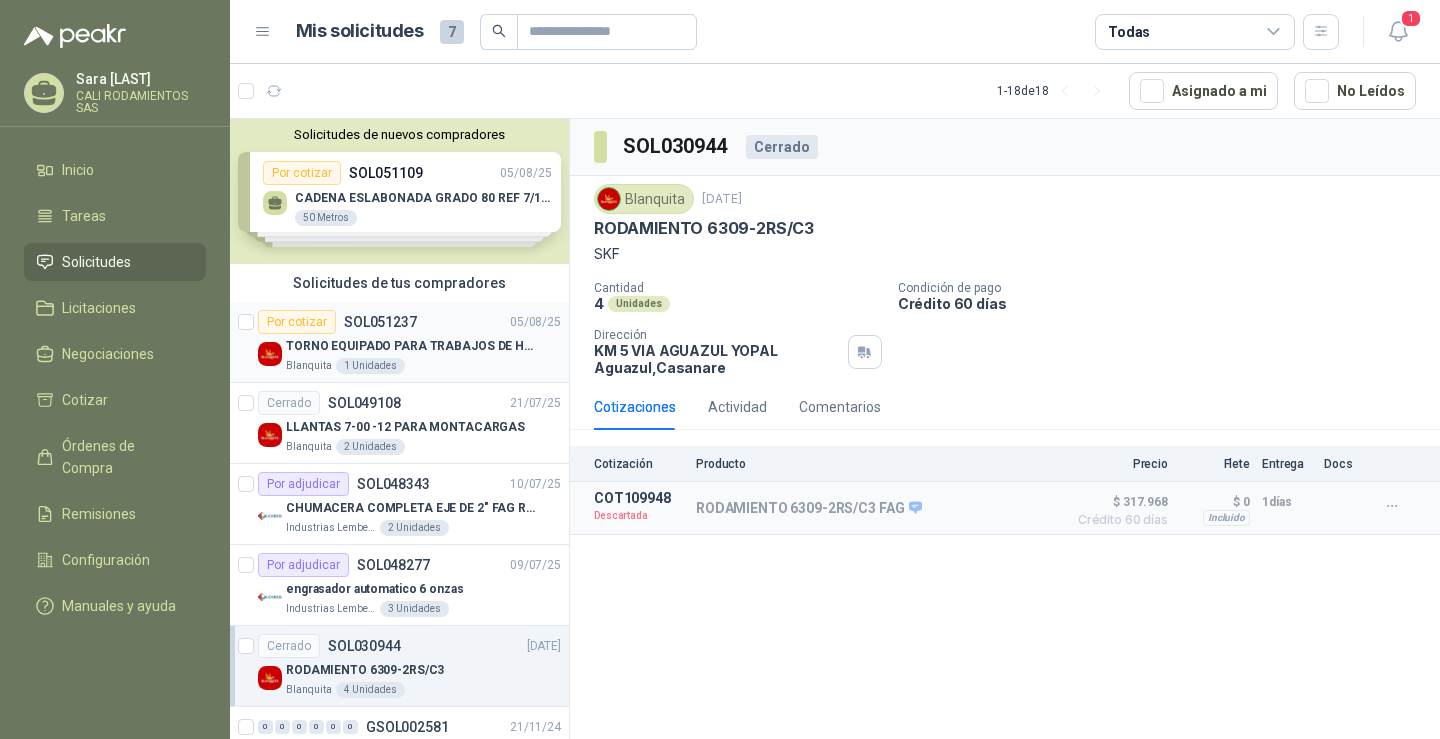 click on "TORNO EQUIPADO PARA TRABAJOS DE HASTA 1 METRO DE PRIMER O SEGUNDA MANO" at bounding box center [410, 346] 